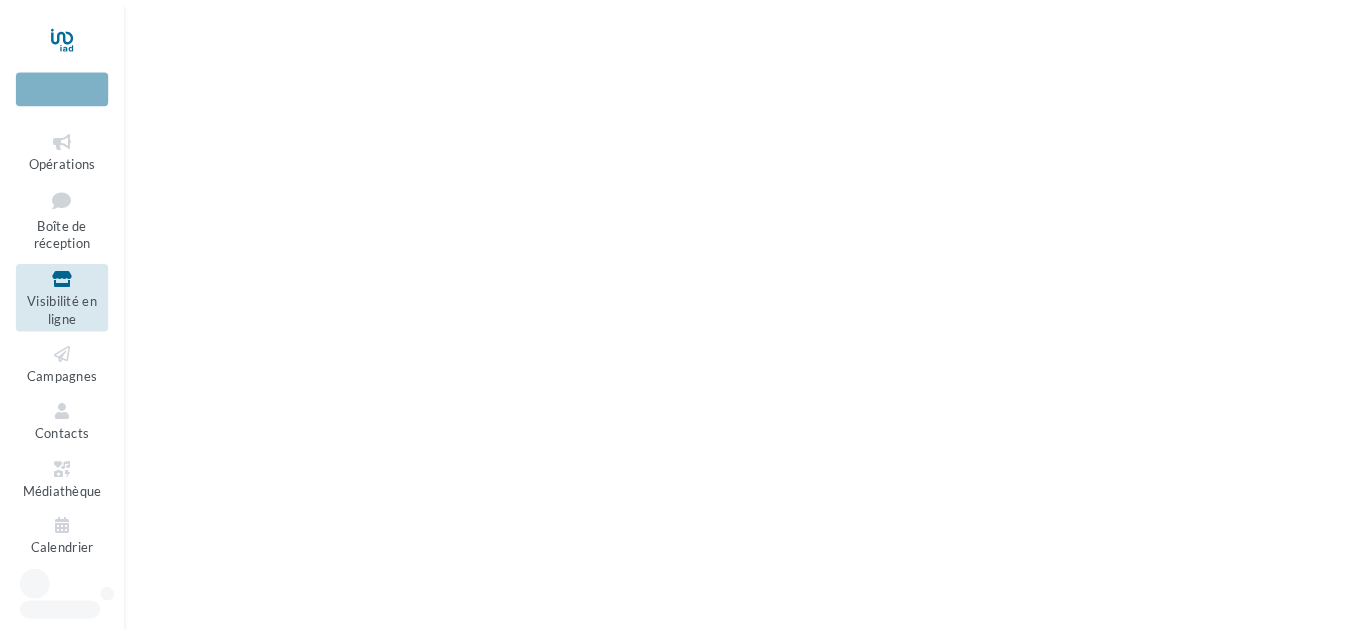 scroll, scrollTop: 0, scrollLeft: 0, axis: both 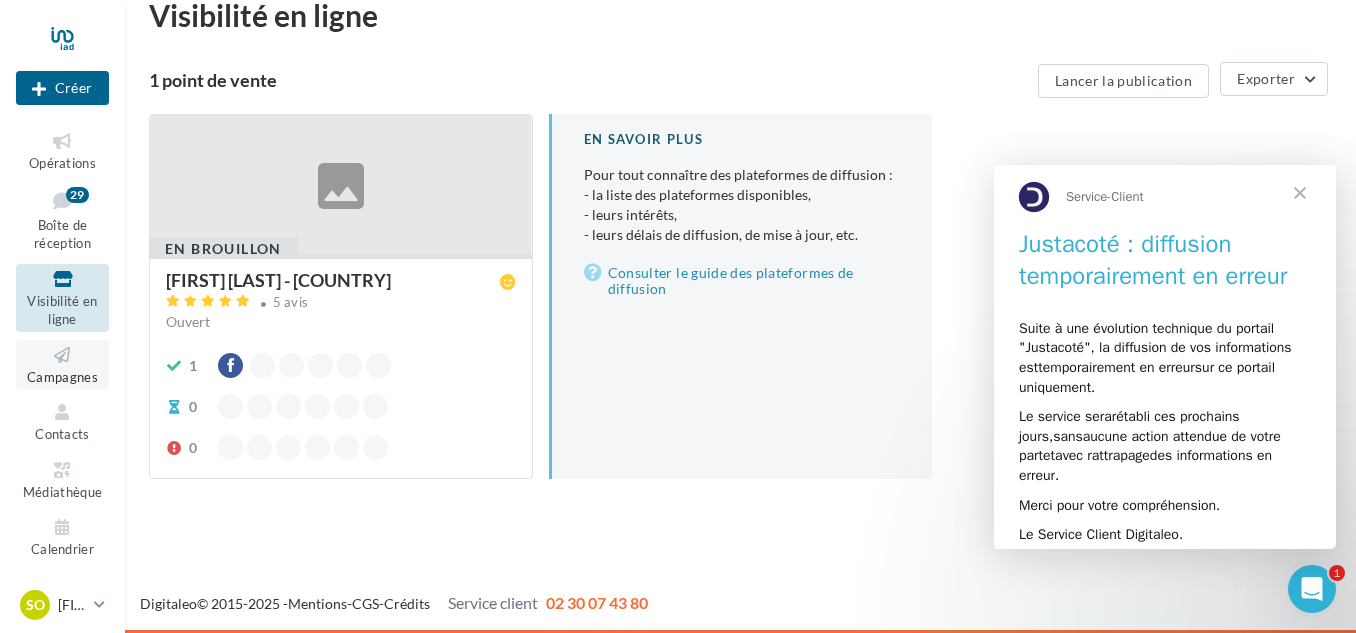 click on "Campagnes" at bounding box center [62, 377] 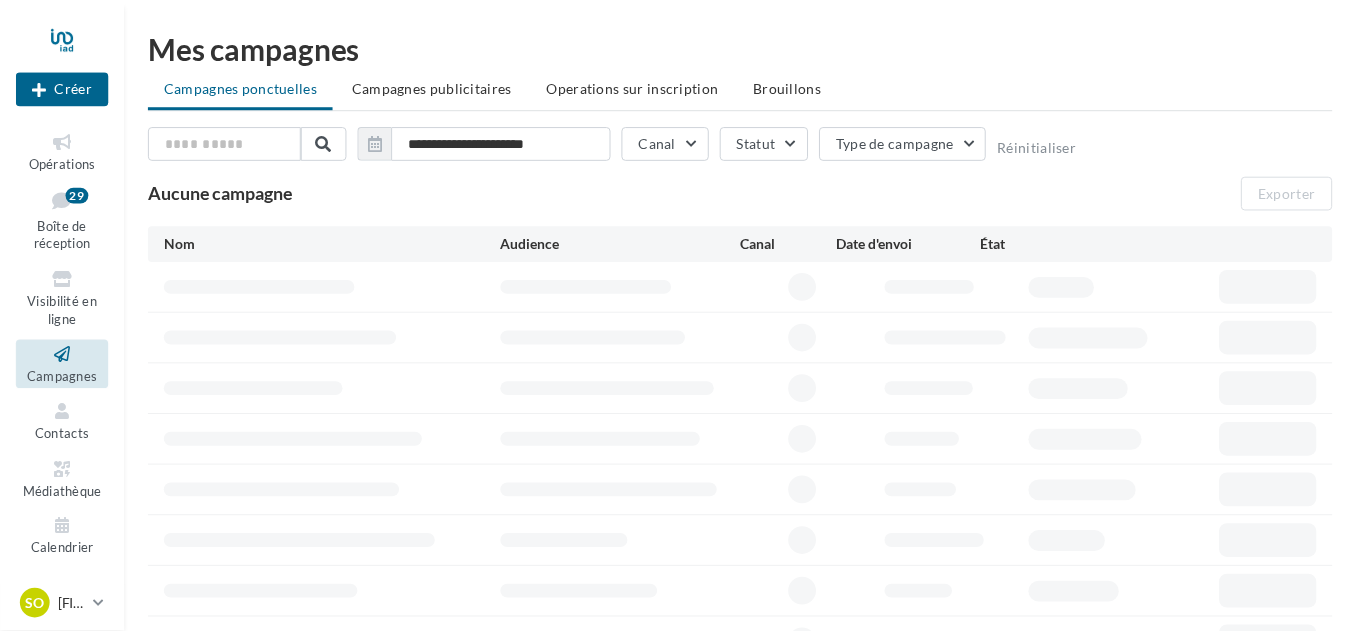 scroll, scrollTop: 0, scrollLeft: 0, axis: both 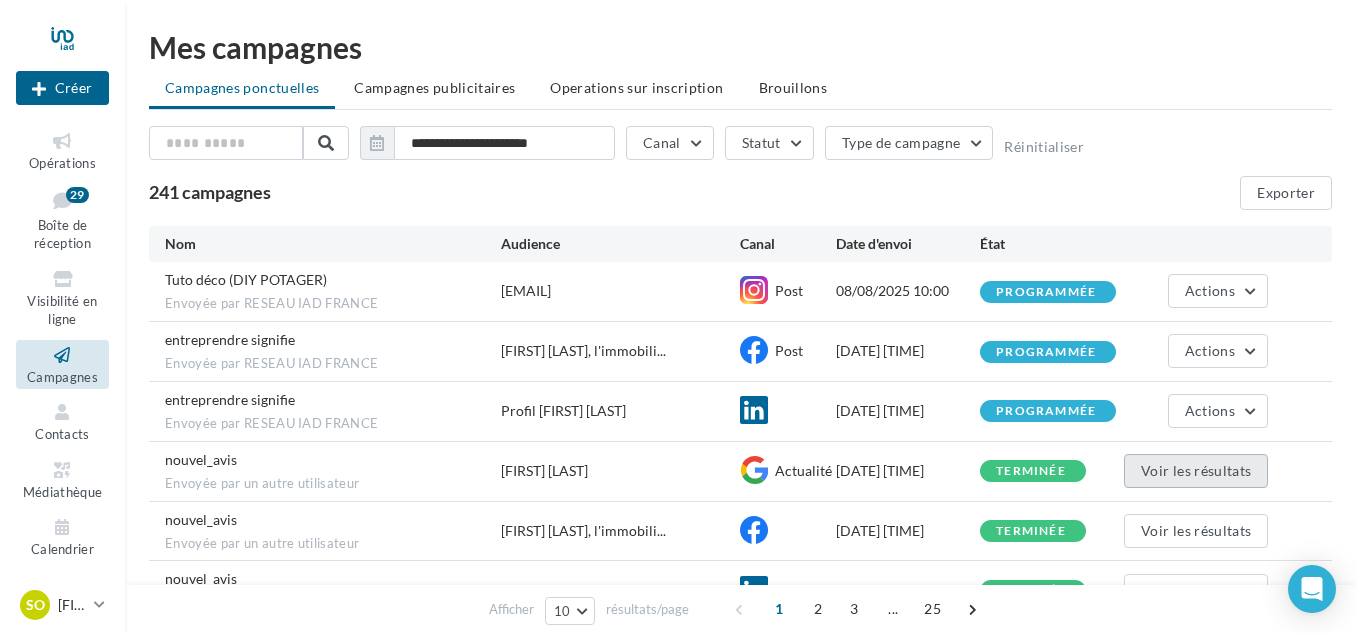 click on "Voir les résultats" at bounding box center [1196, 471] 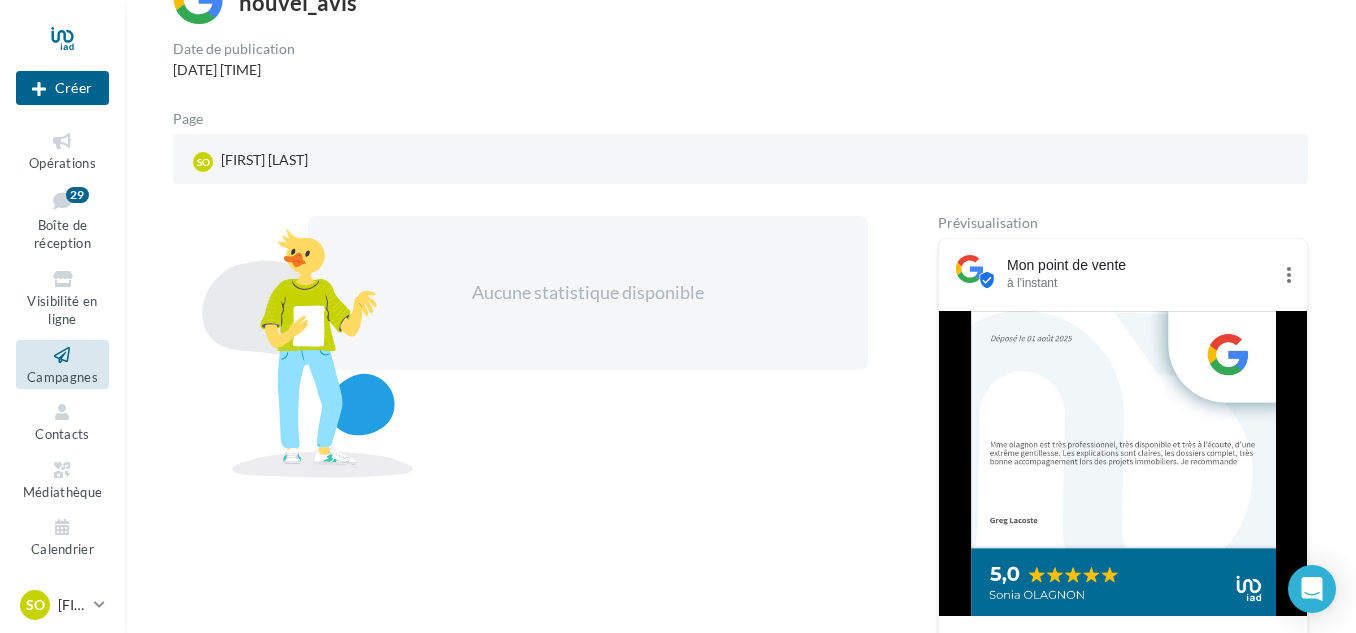 scroll, scrollTop: 307, scrollLeft: 0, axis: vertical 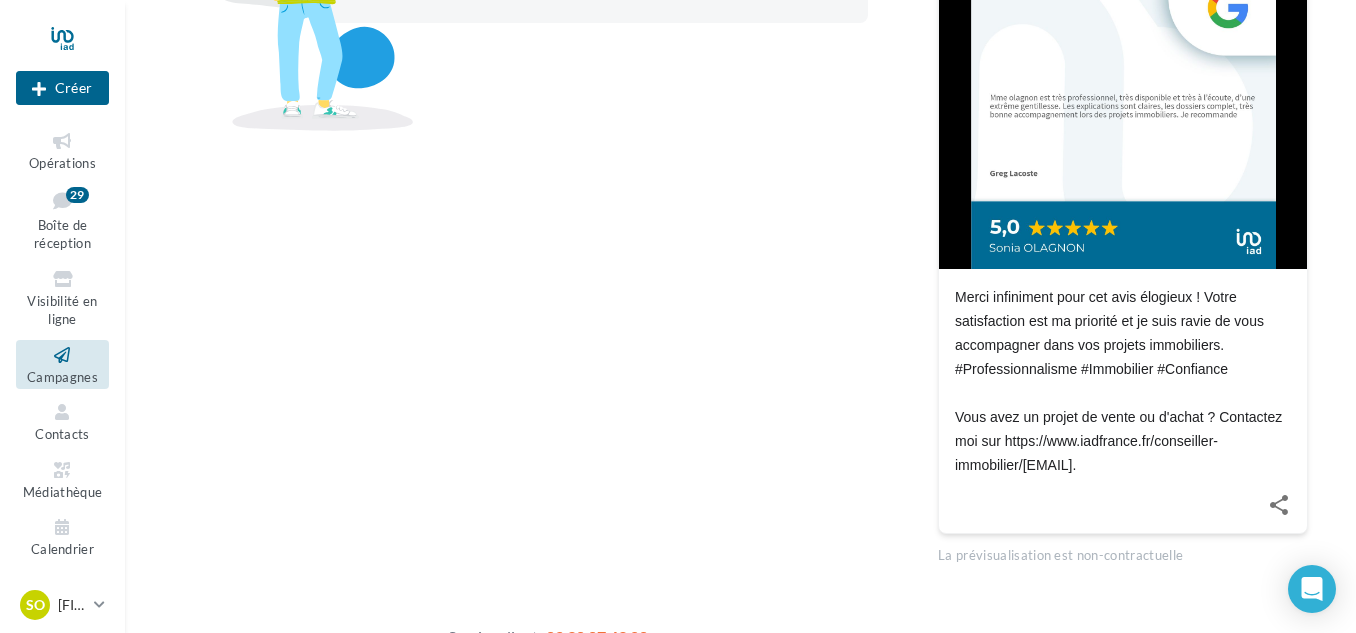click on "Campagnes" at bounding box center (62, 364) 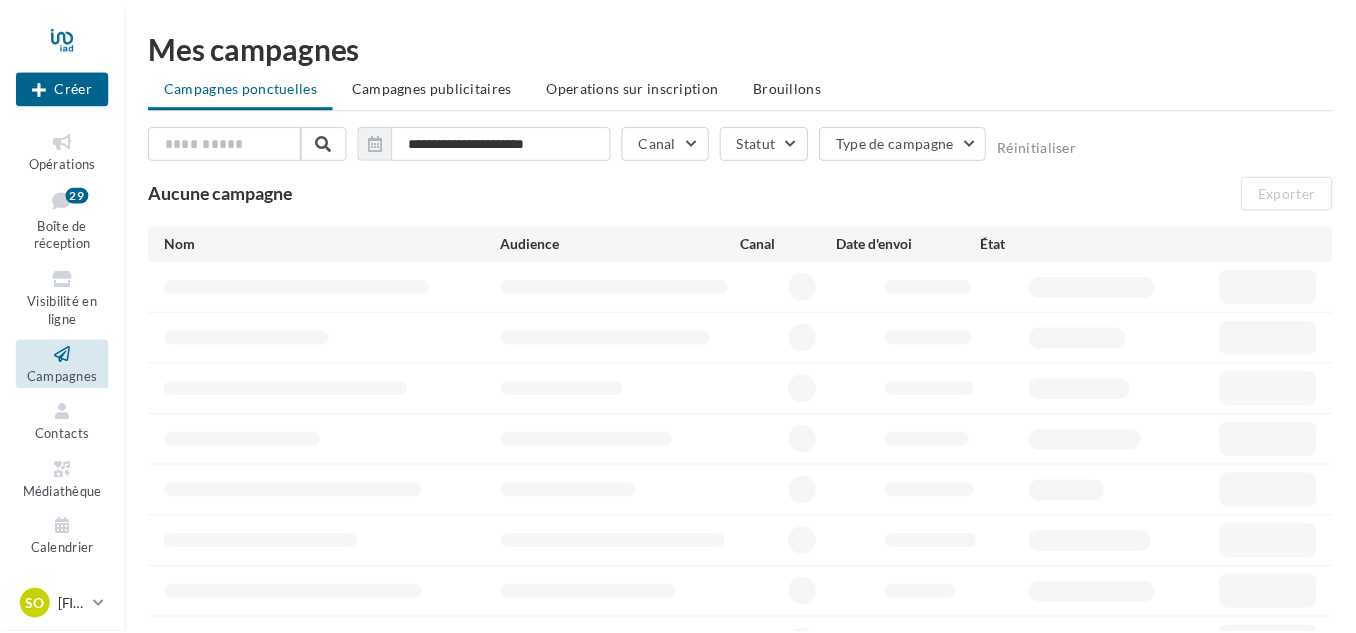 scroll, scrollTop: 0, scrollLeft: 0, axis: both 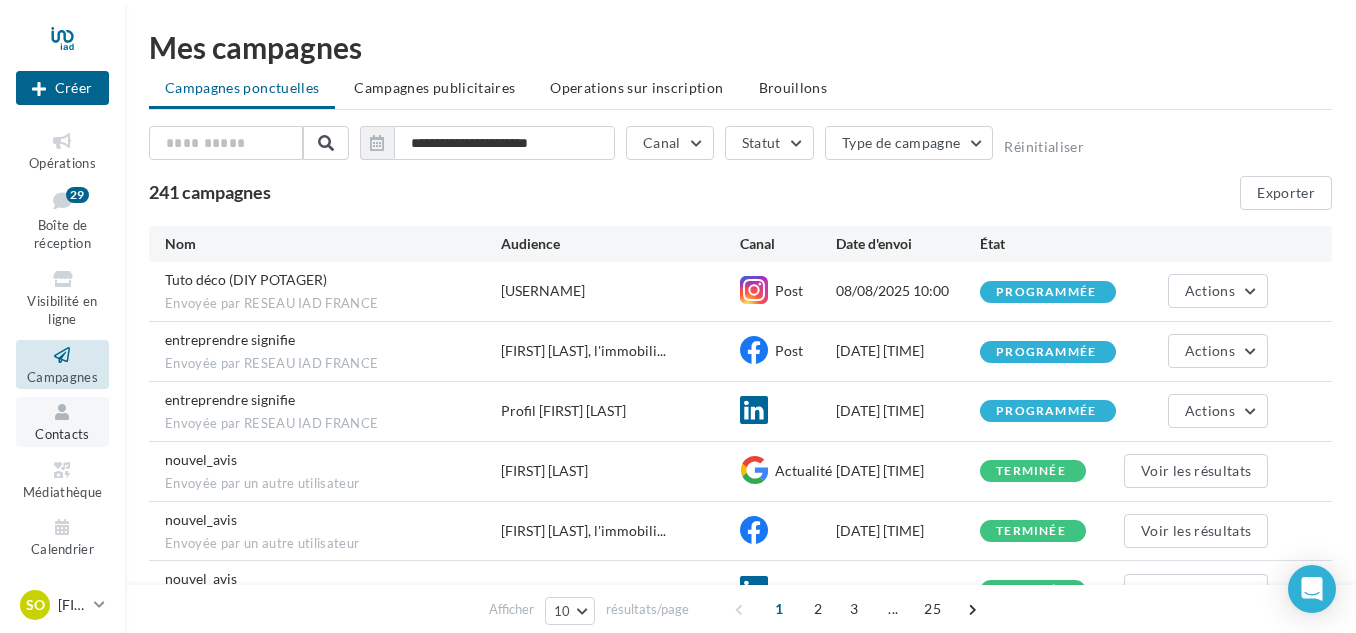 click on "Contacts" at bounding box center [62, 434] 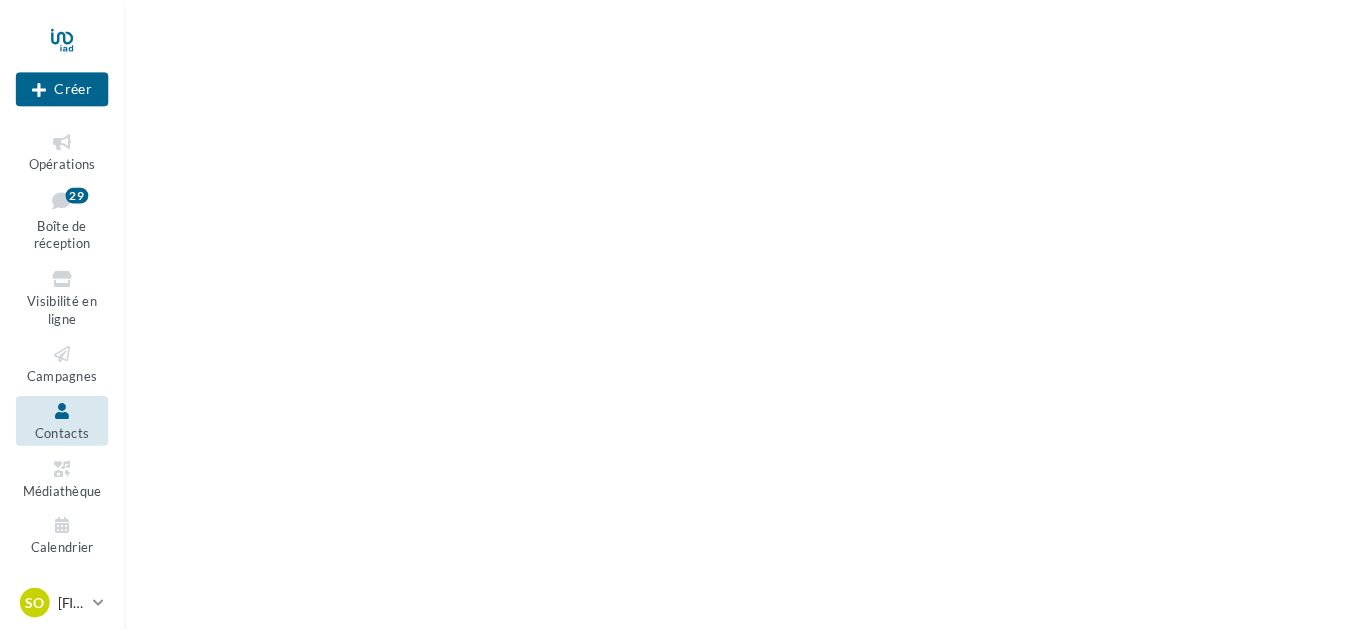 scroll, scrollTop: 0, scrollLeft: 0, axis: both 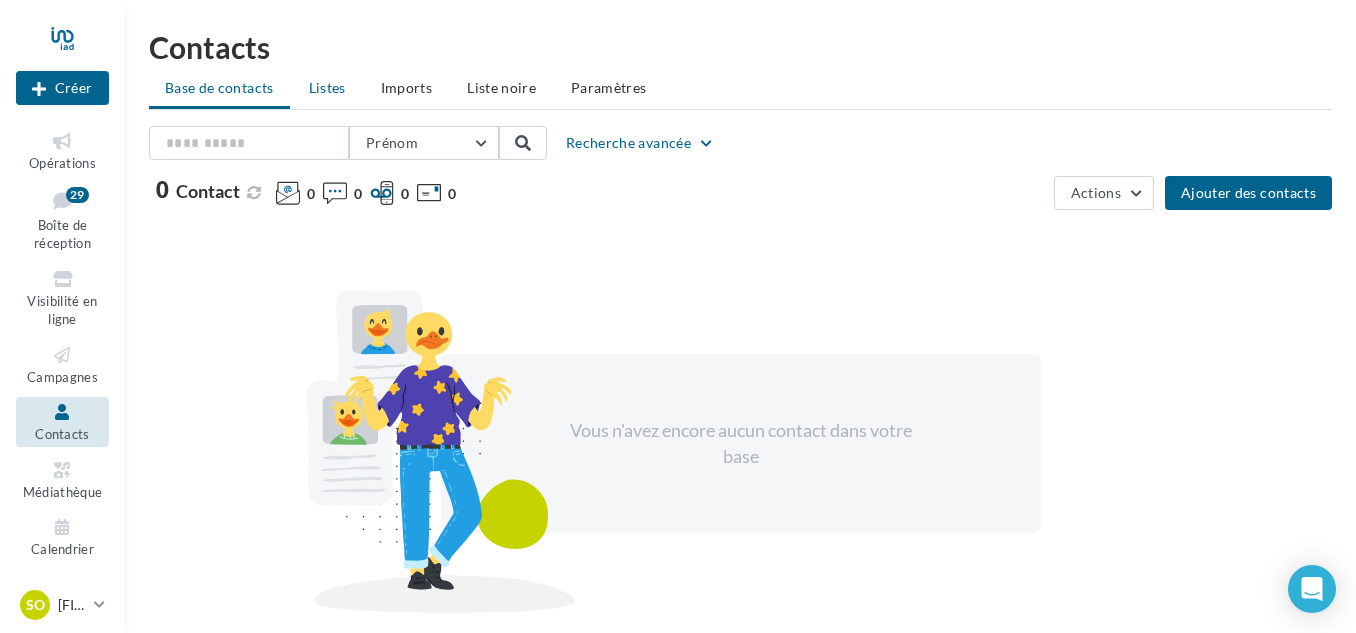 click on "Listes" at bounding box center (327, 87) 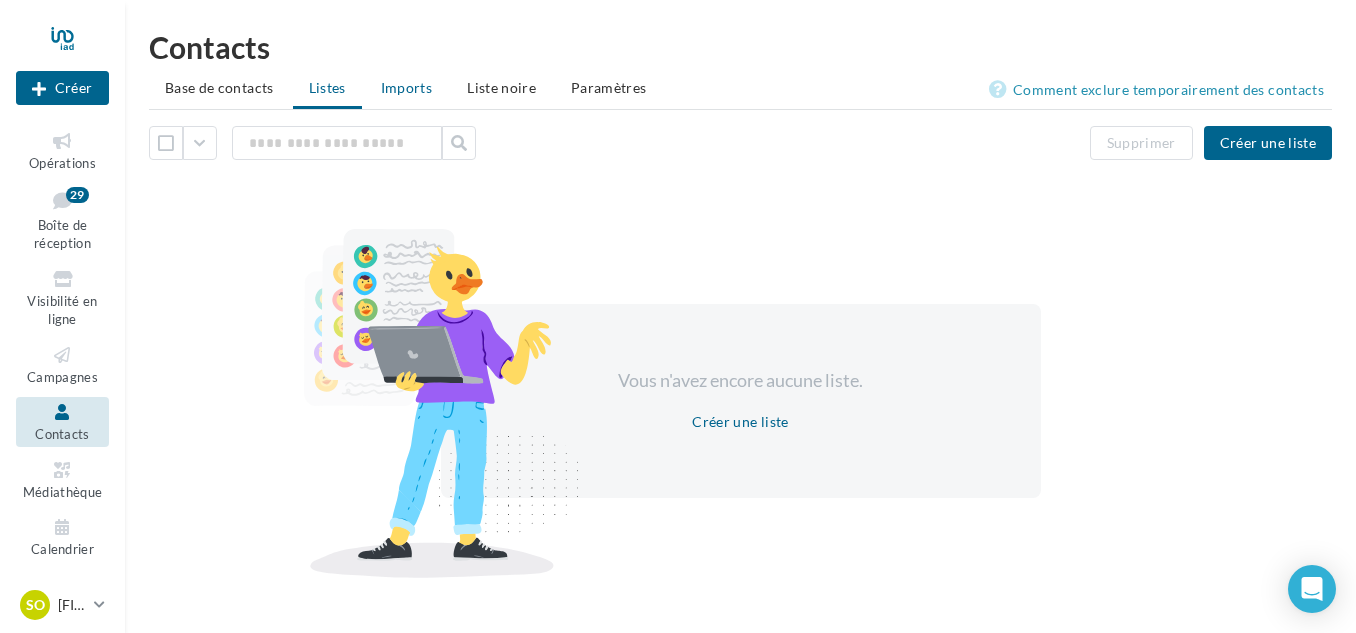 click on "Imports" at bounding box center [406, 88] 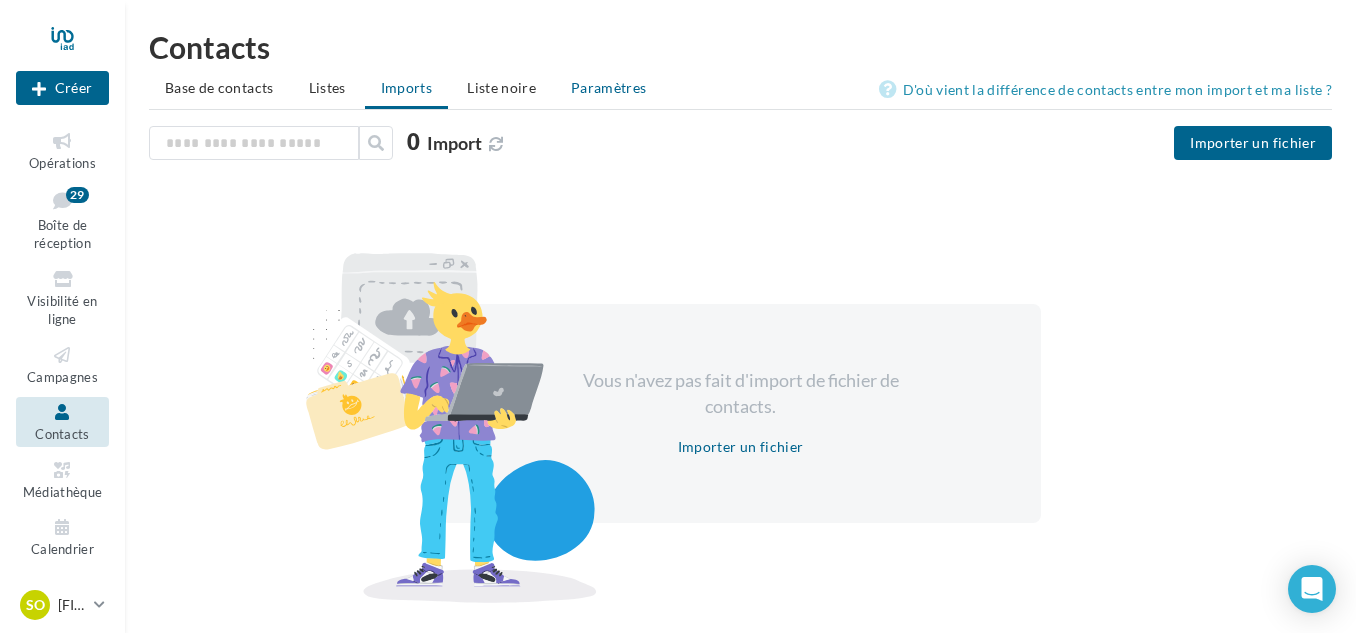 click on "Paramètres" at bounding box center [609, 87] 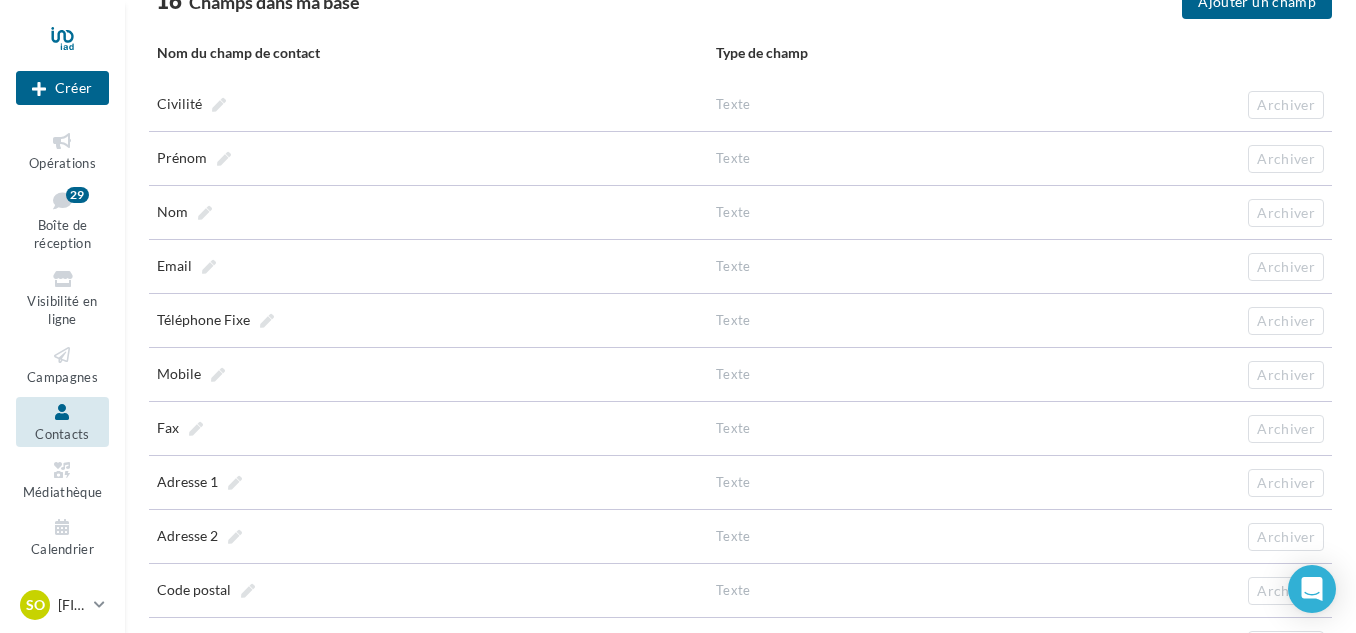 scroll, scrollTop: 0, scrollLeft: 0, axis: both 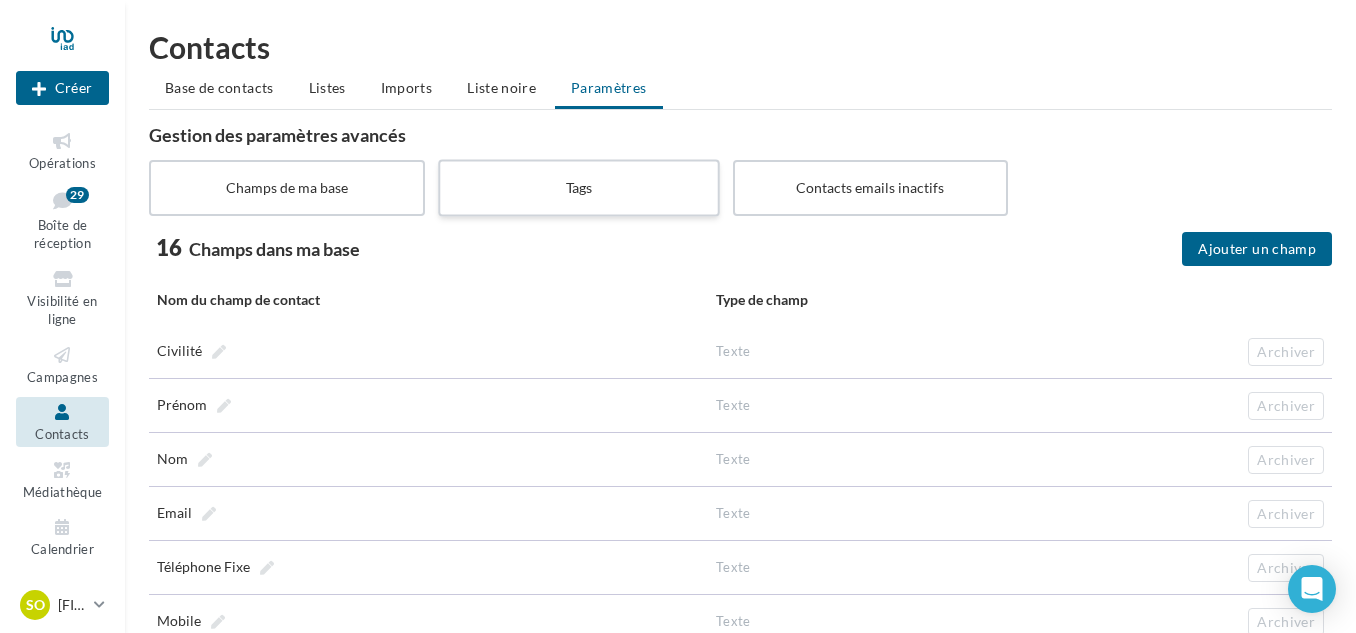 click on "Tags" at bounding box center (578, 187) 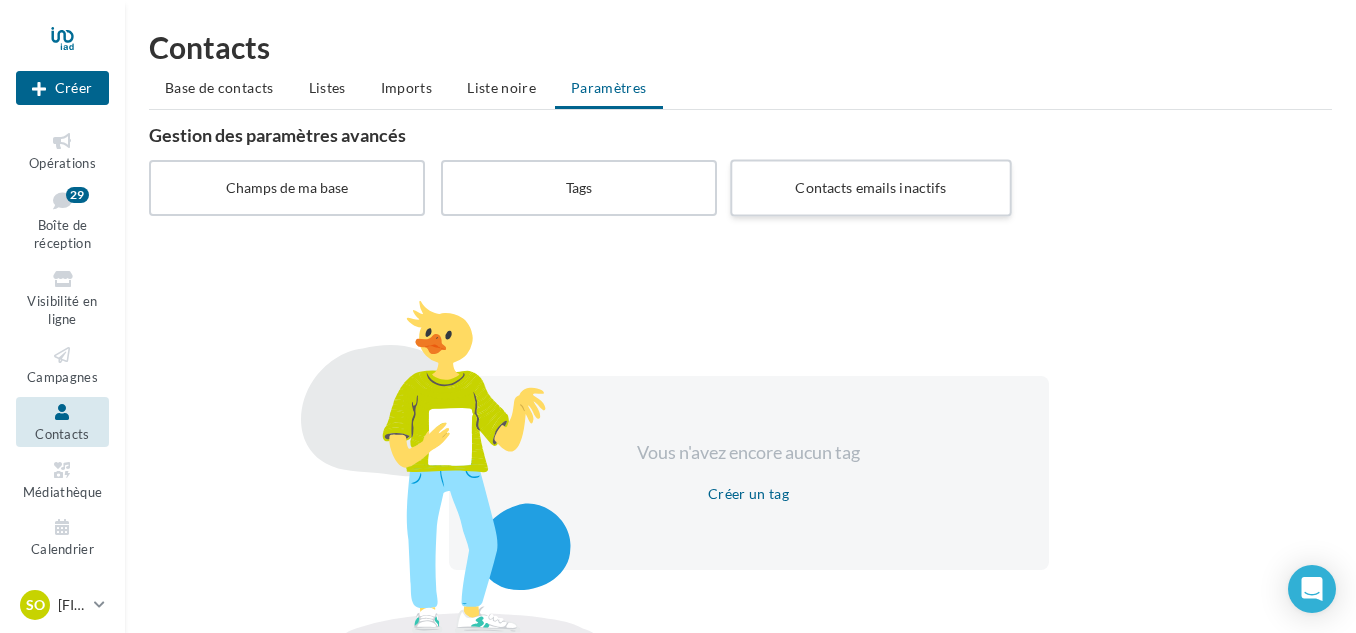 click on "Contacts emails inactifs" at bounding box center [870, 187] 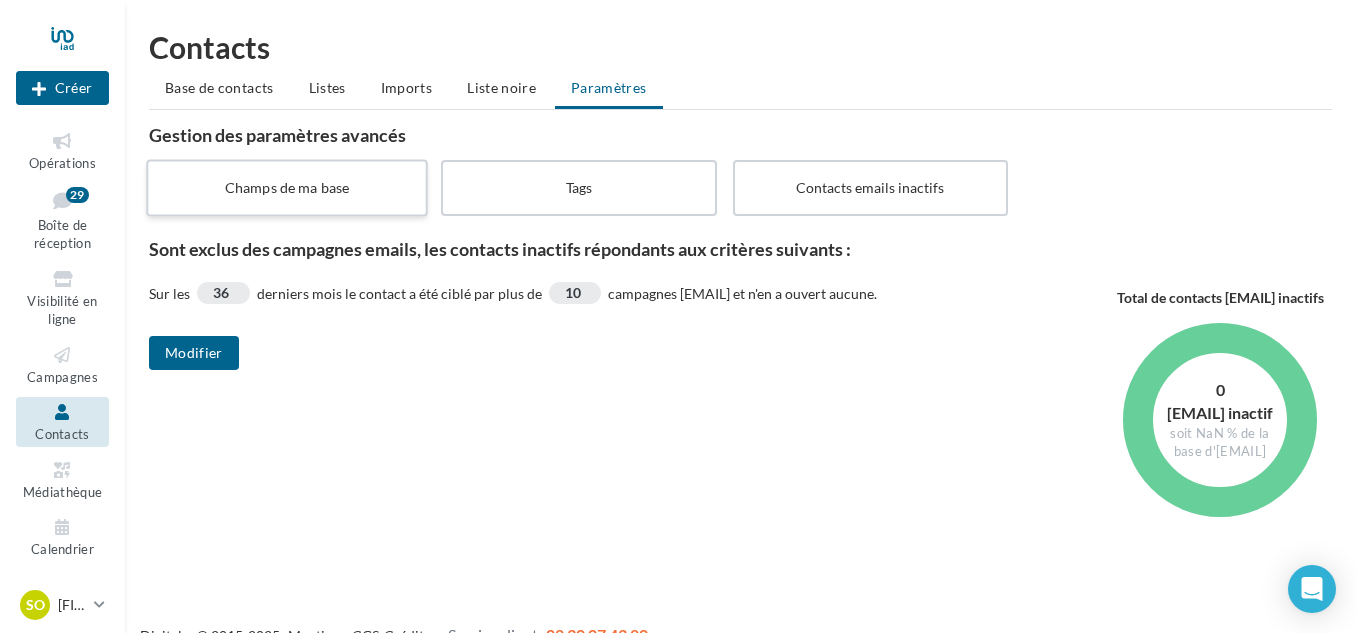 click on "Champs de ma base" at bounding box center [286, 187] 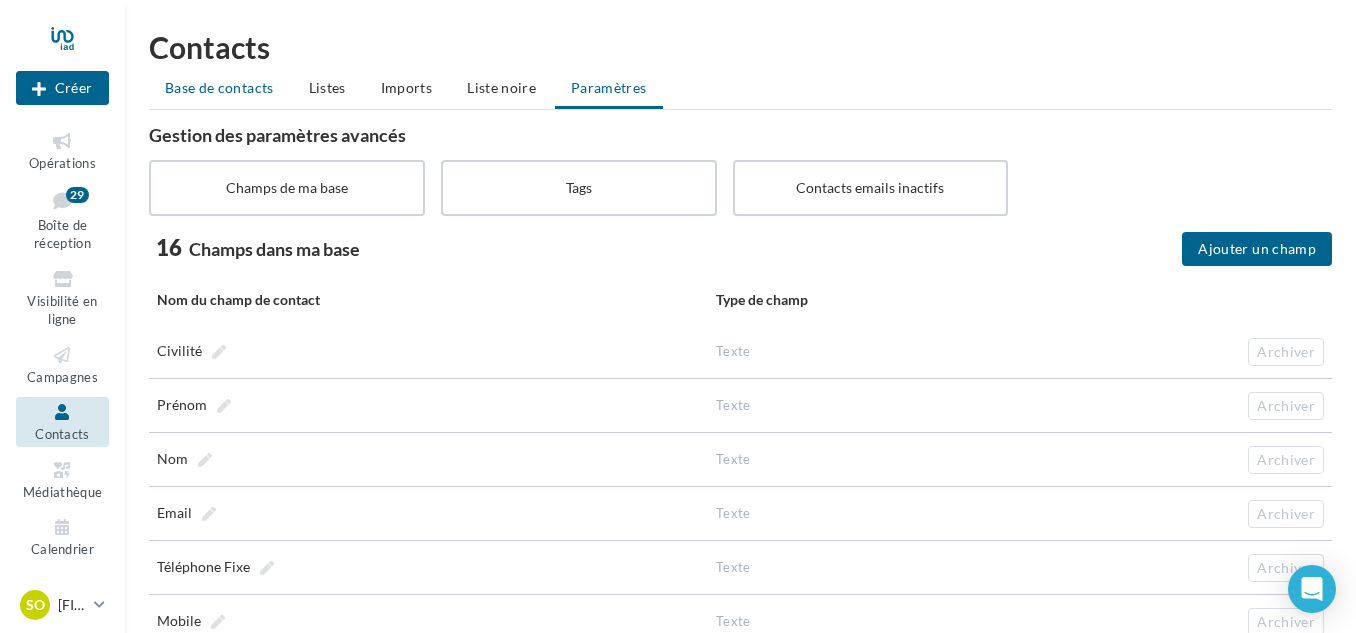 click on "Base de contacts" at bounding box center (219, 87) 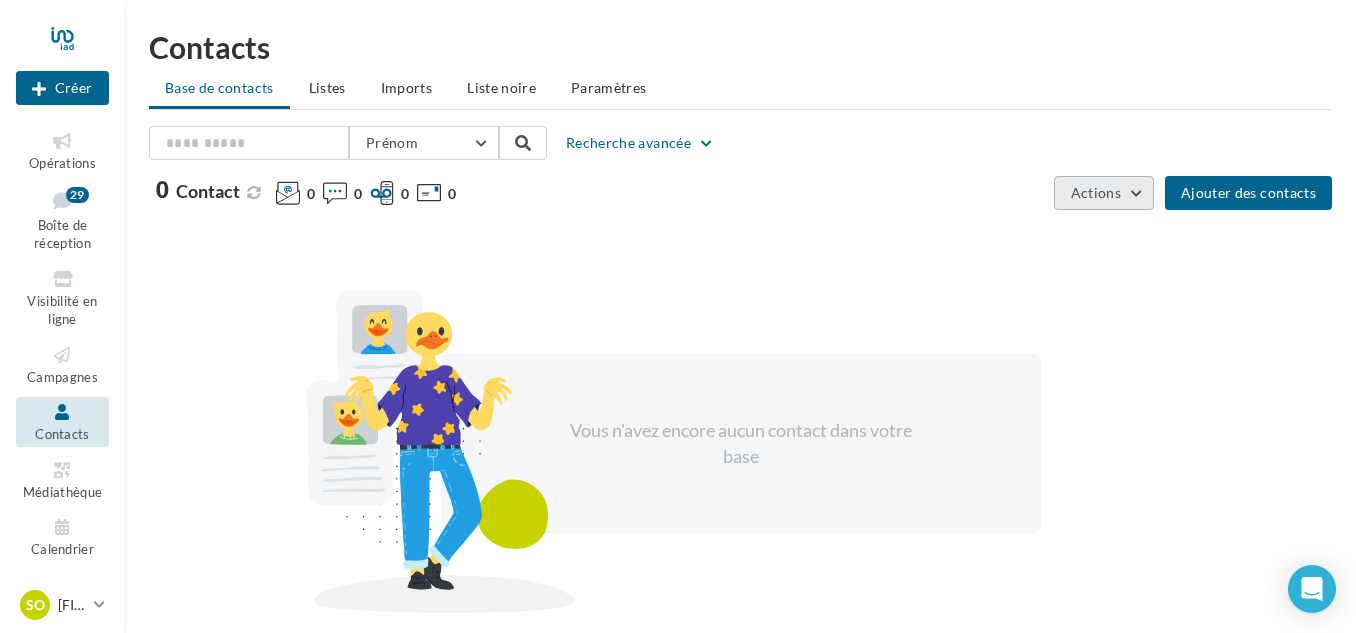 click on "Actions" at bounding box center (1104, 193) 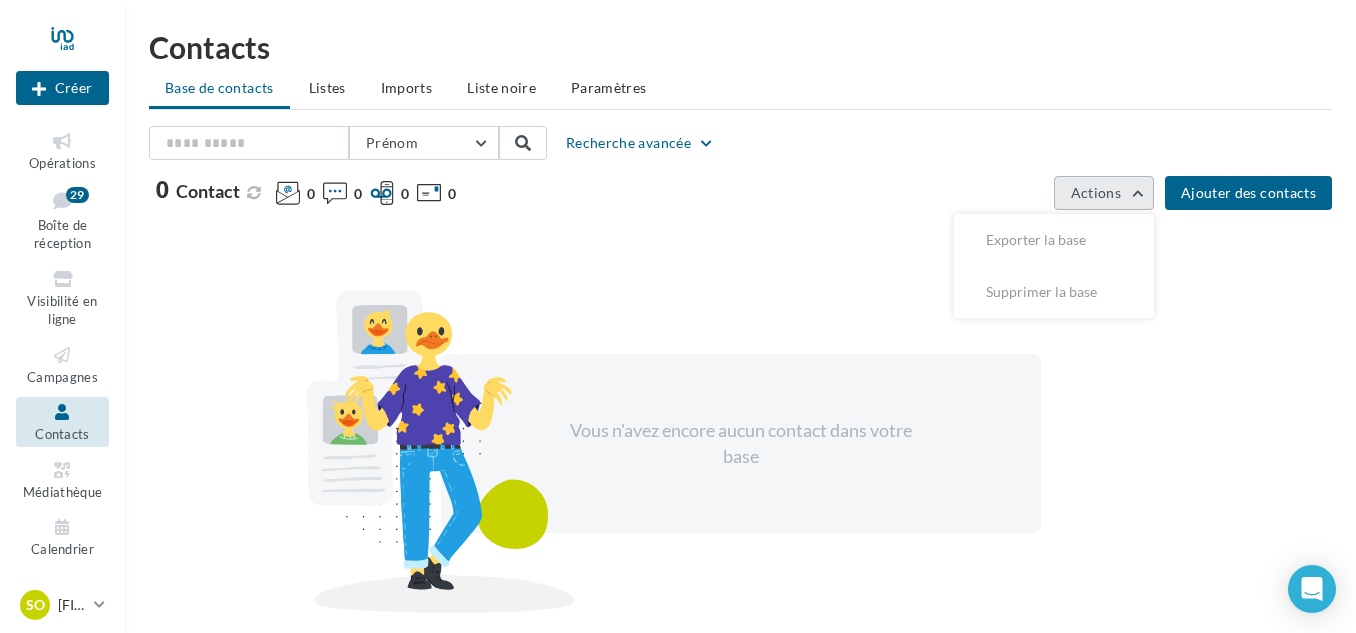 click on "Actions" at bounding box center [1104, 193] 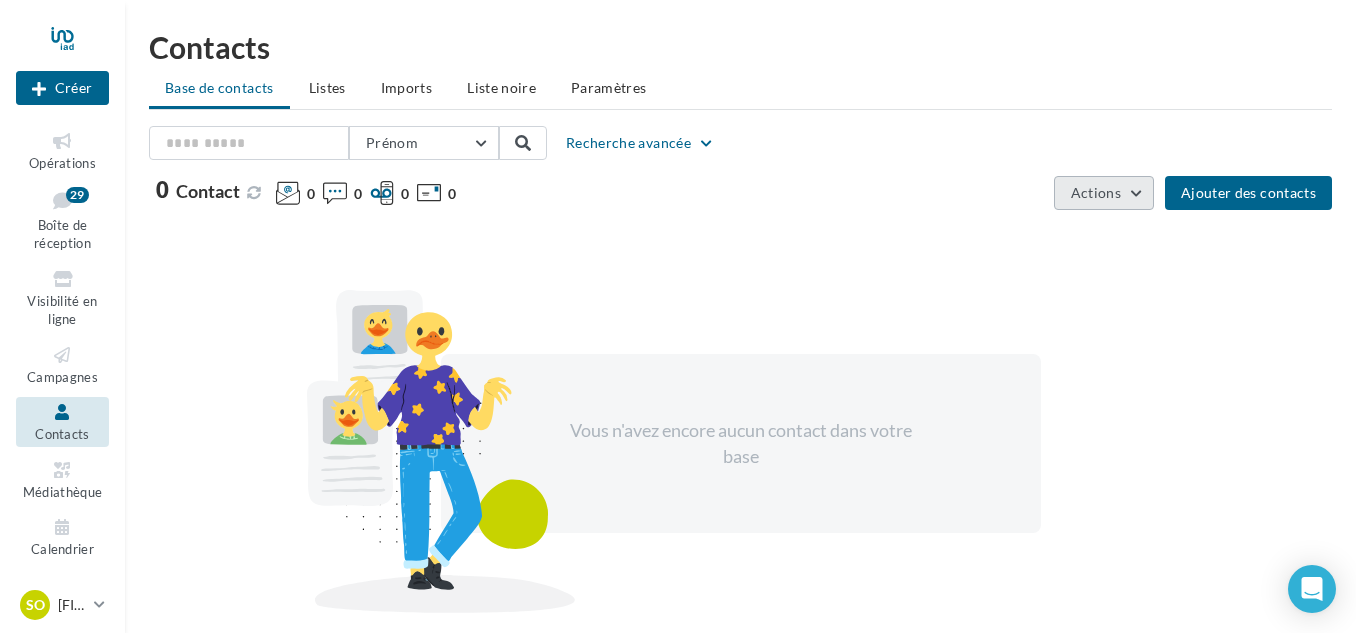 click on "Actions" at bounding box center [1104, 193] 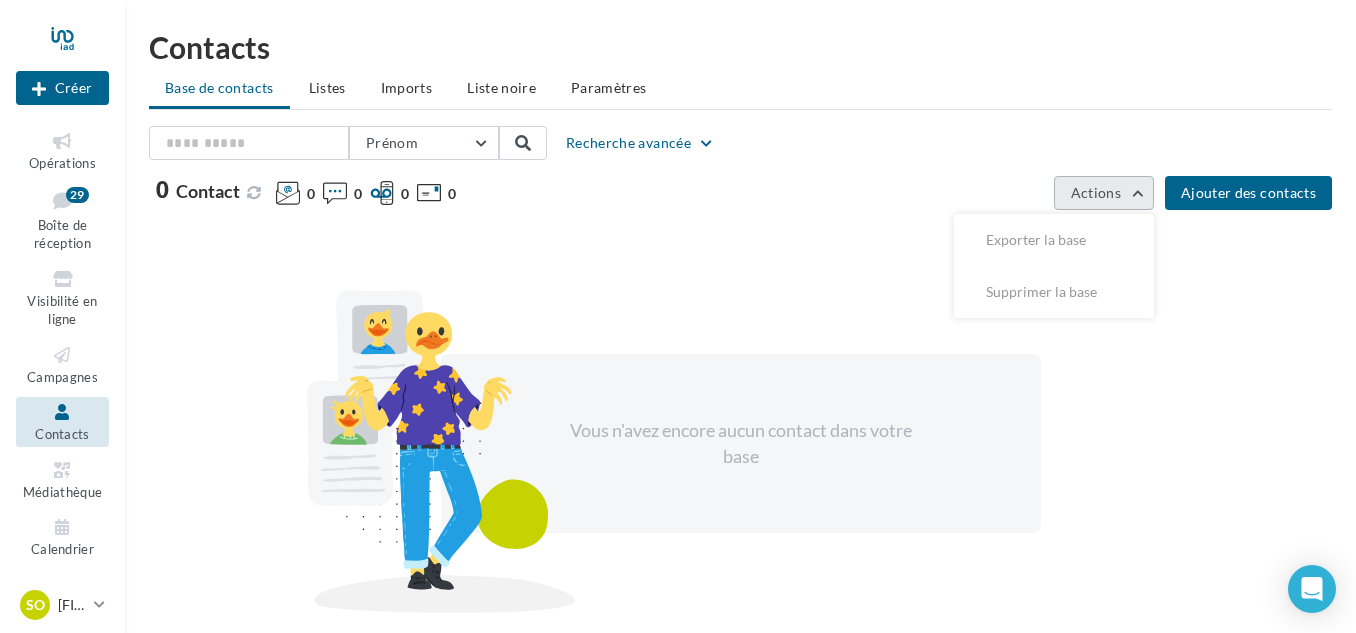 click on "Actions" at bounding box center (1104, 193) 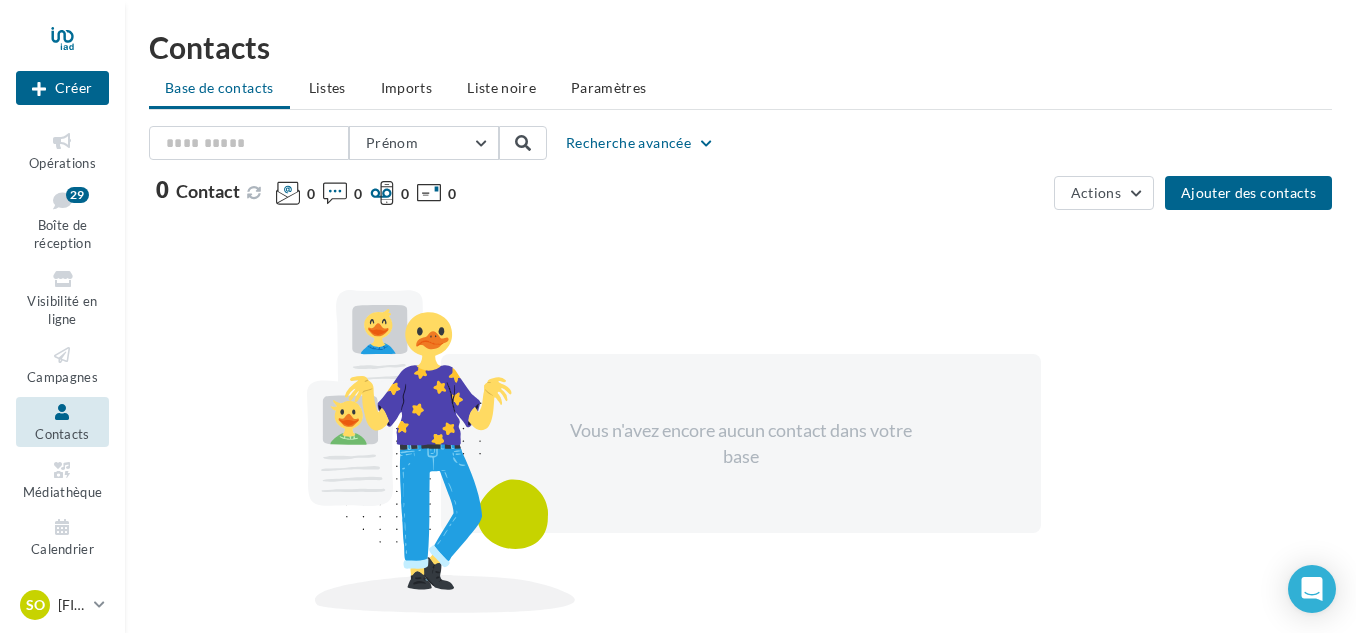 click on "Prénom         Prénom     Nom     Email     Mobile     Téléphone Fixe           Recherche avancée" at bounding box center (740, 143) 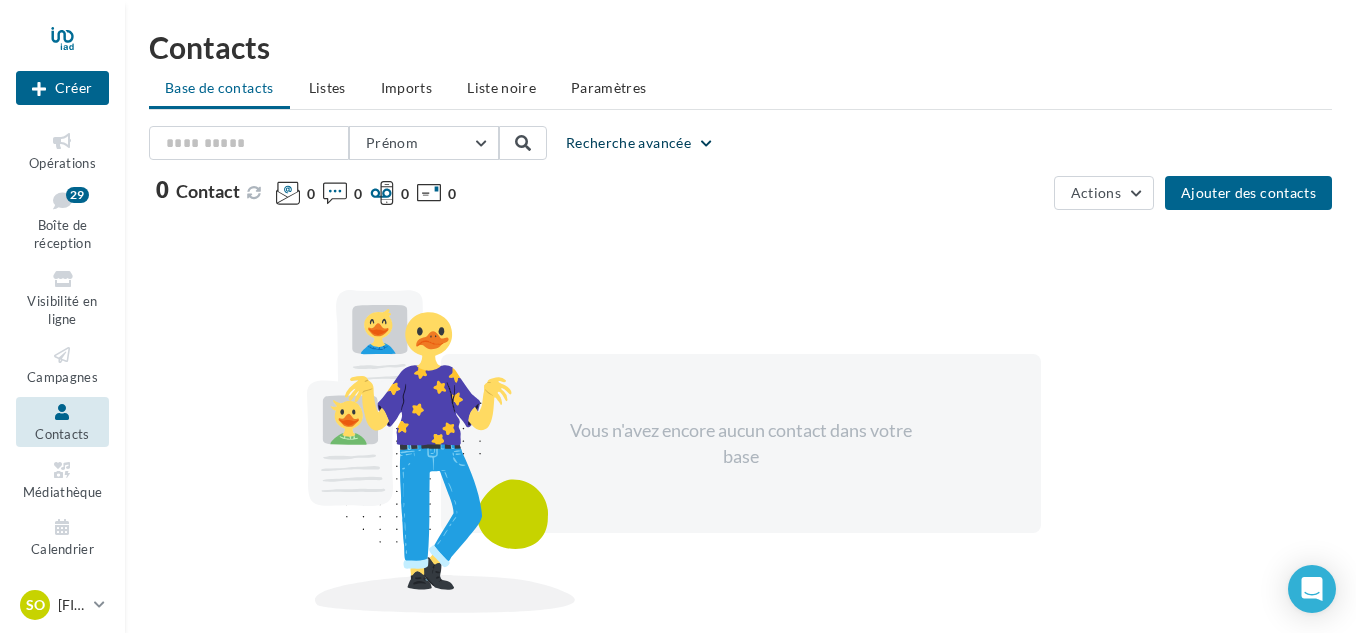 click on "Recherche avancée" at bounding box center (640, 143) 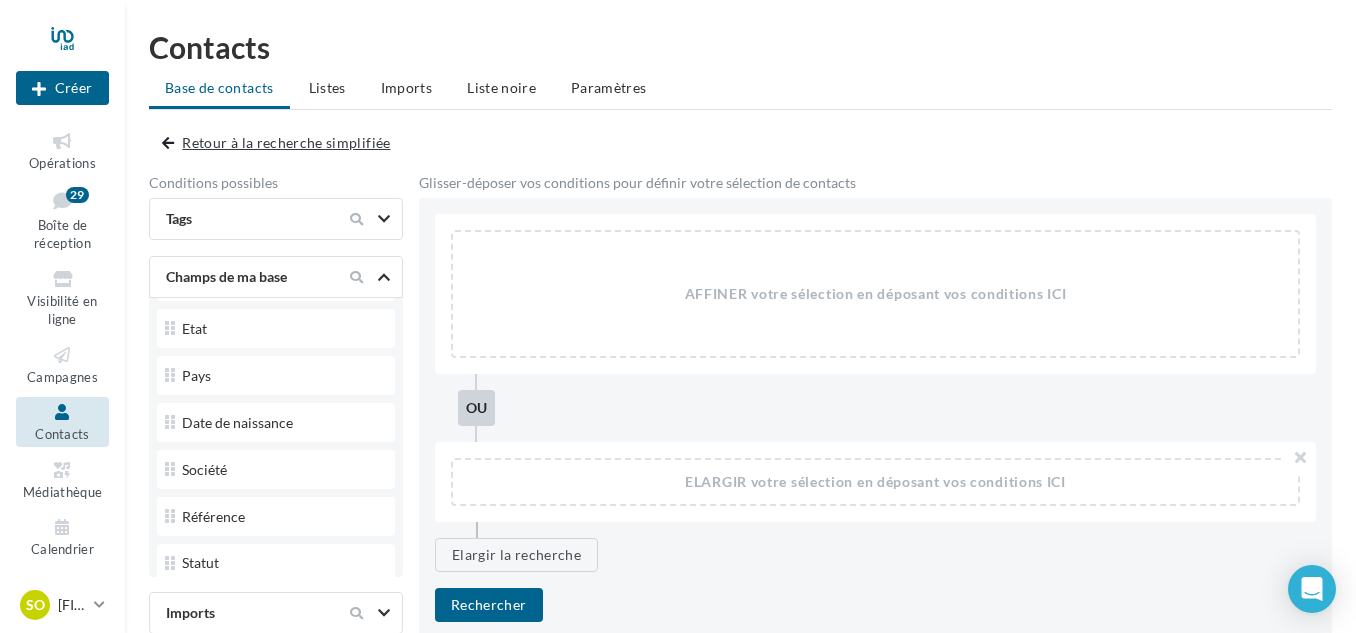 scroll, scrollTop: 525, scrollLeft: 0, axis: vertical 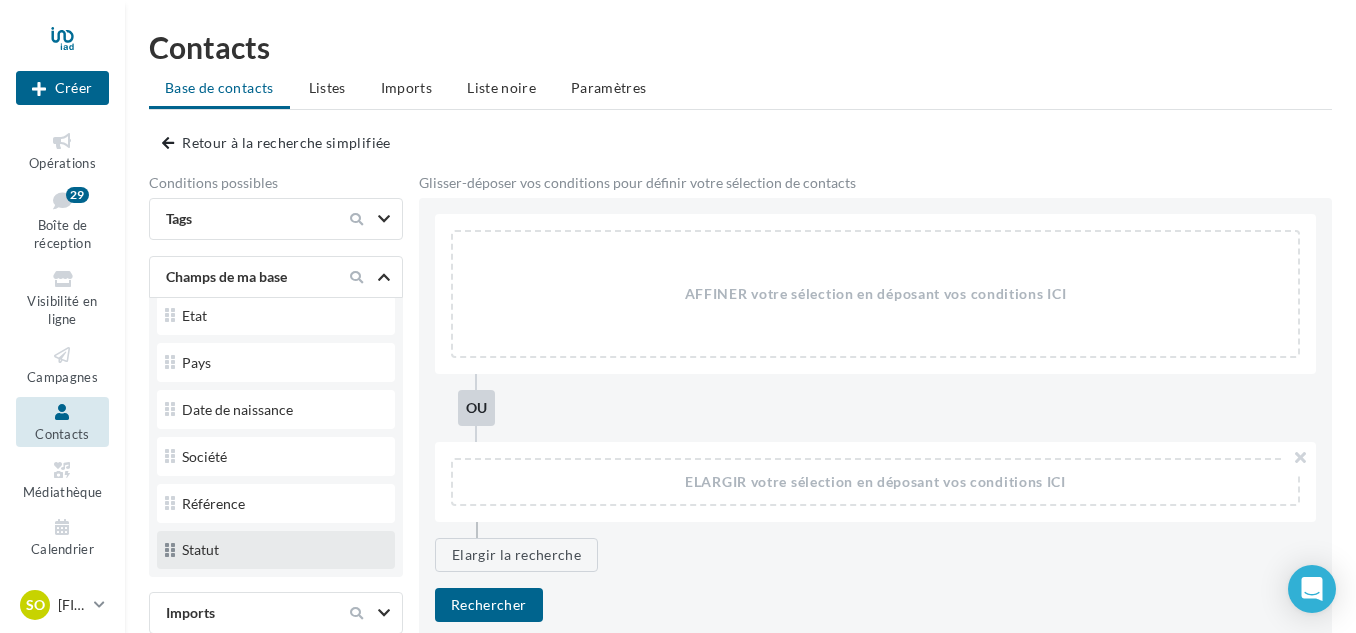click on "Statut" at bounding box center (276, 552) 